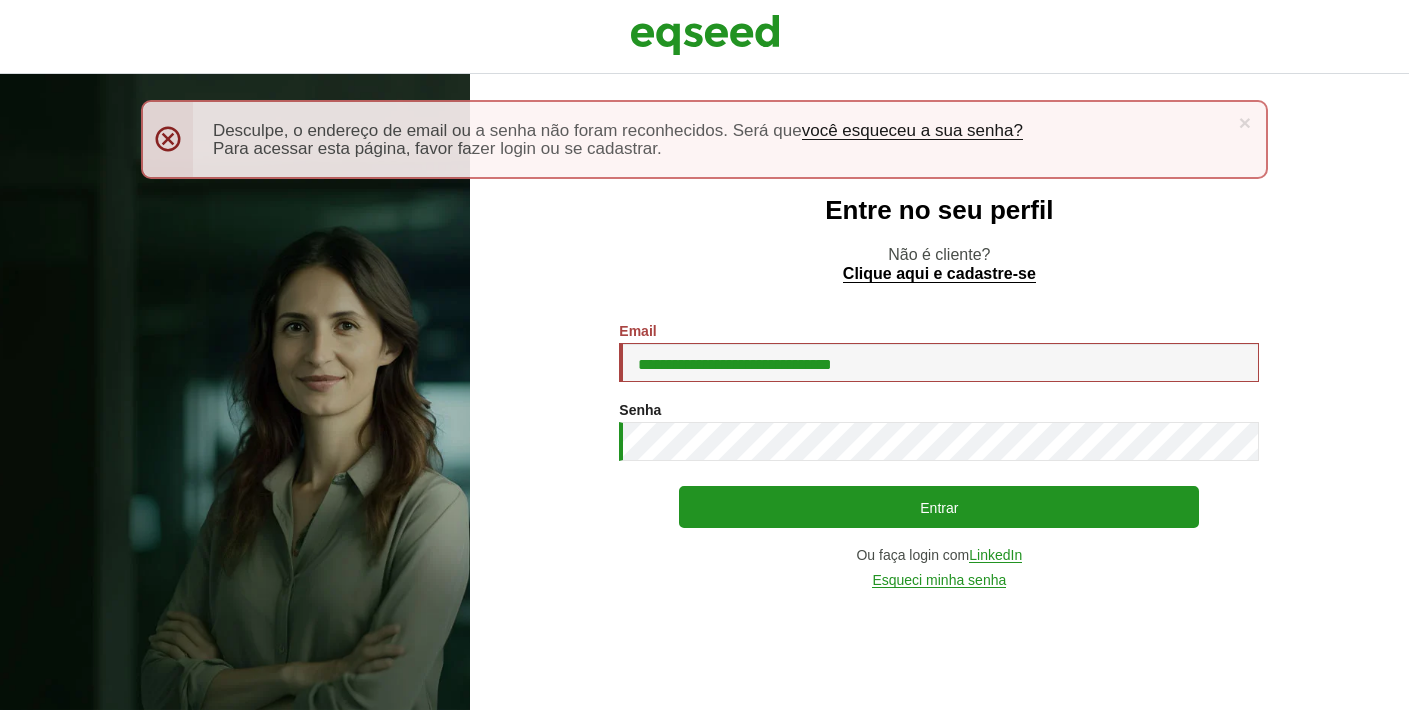 scroll, scrollTop: 0, scrollLeft: 0, axis: both 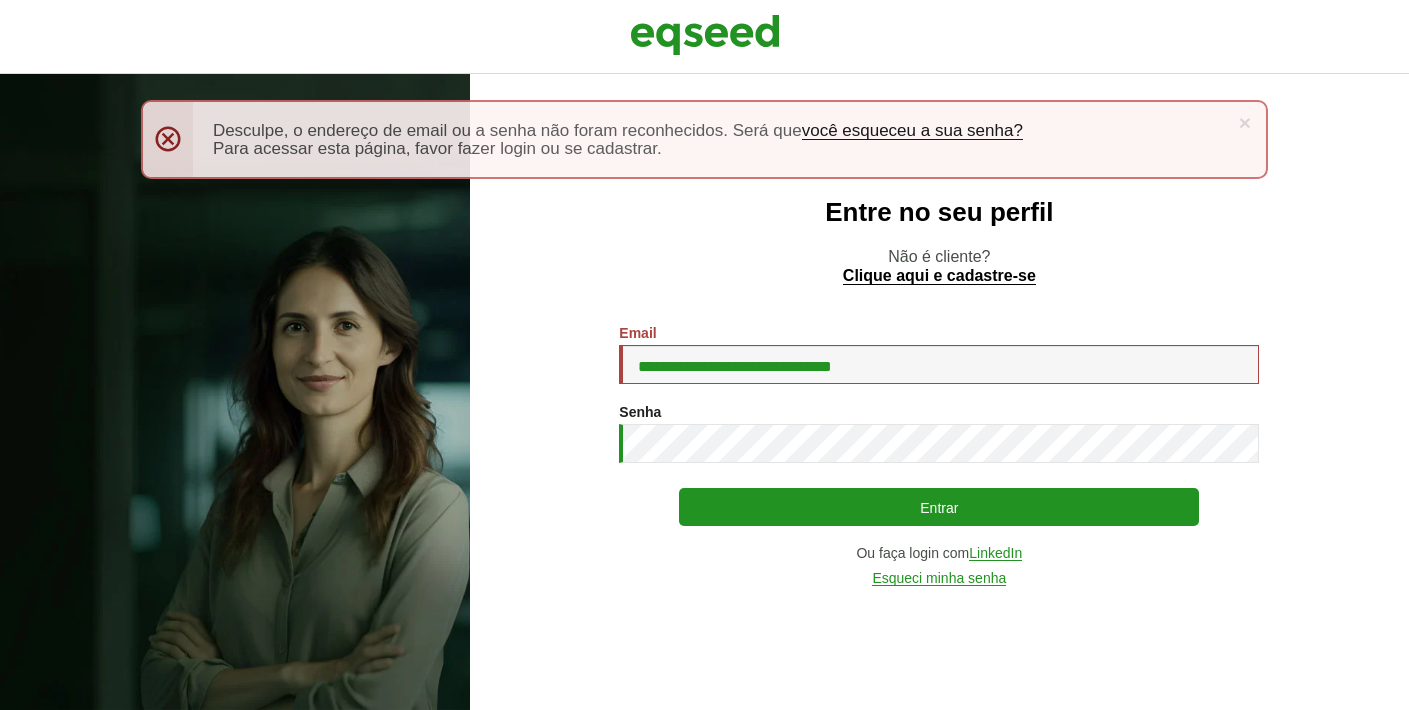 click on "Entrar" at bounding box center [939, 507] 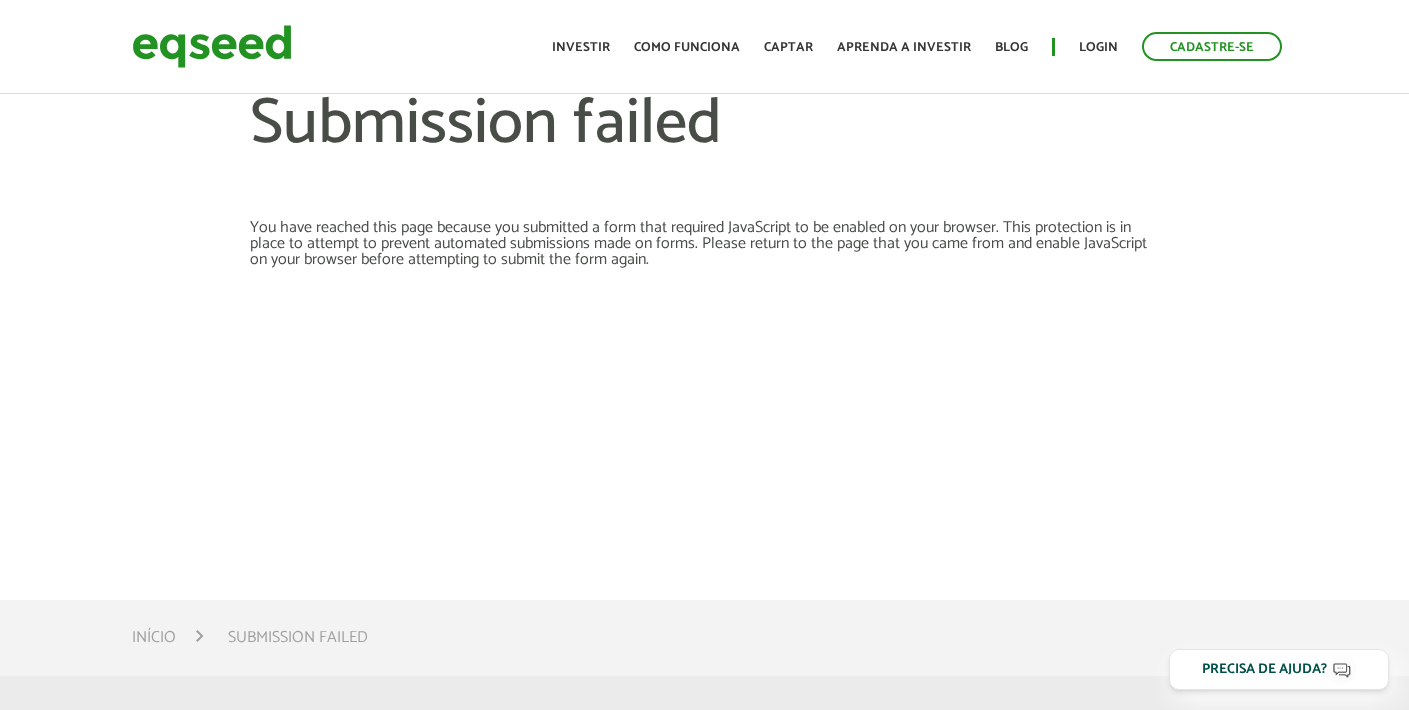 scroll, scrollTop: 0, scrollLeft: 0, axis: both 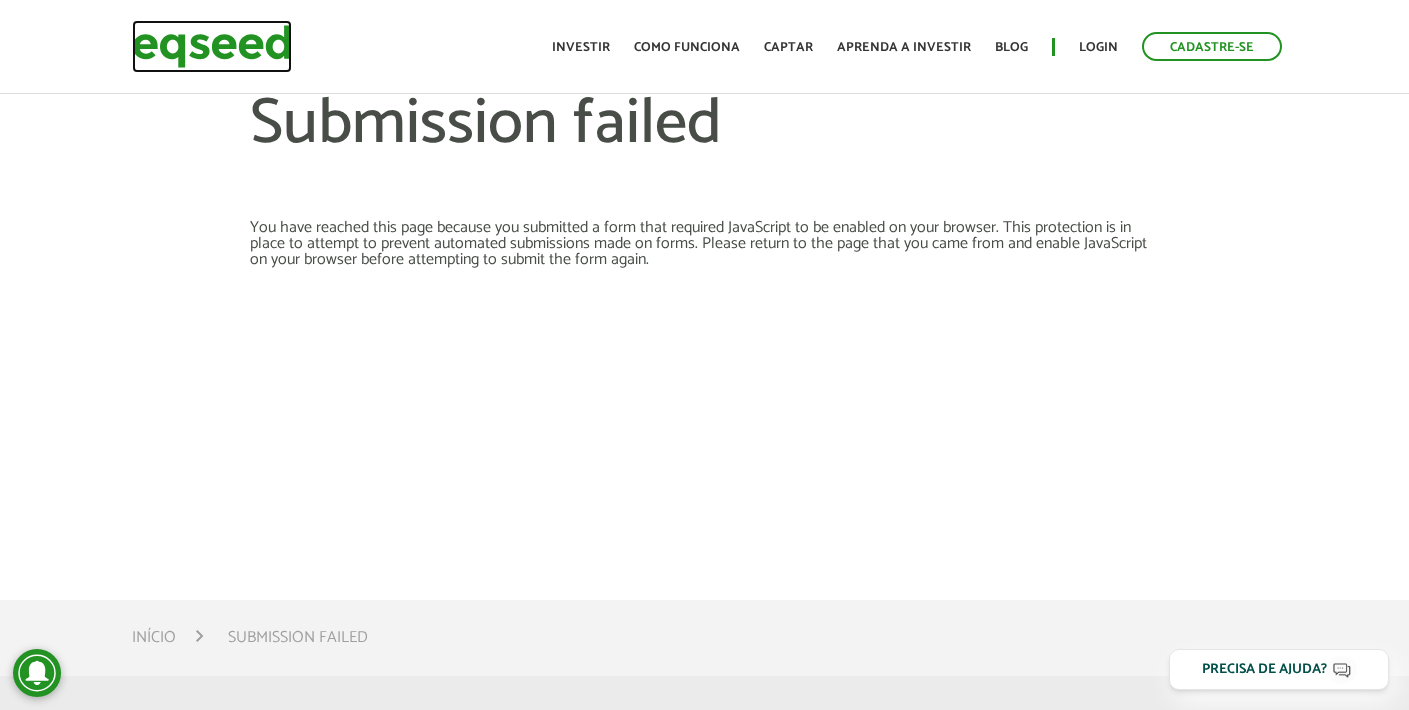 click at bounding box center [212, 46] 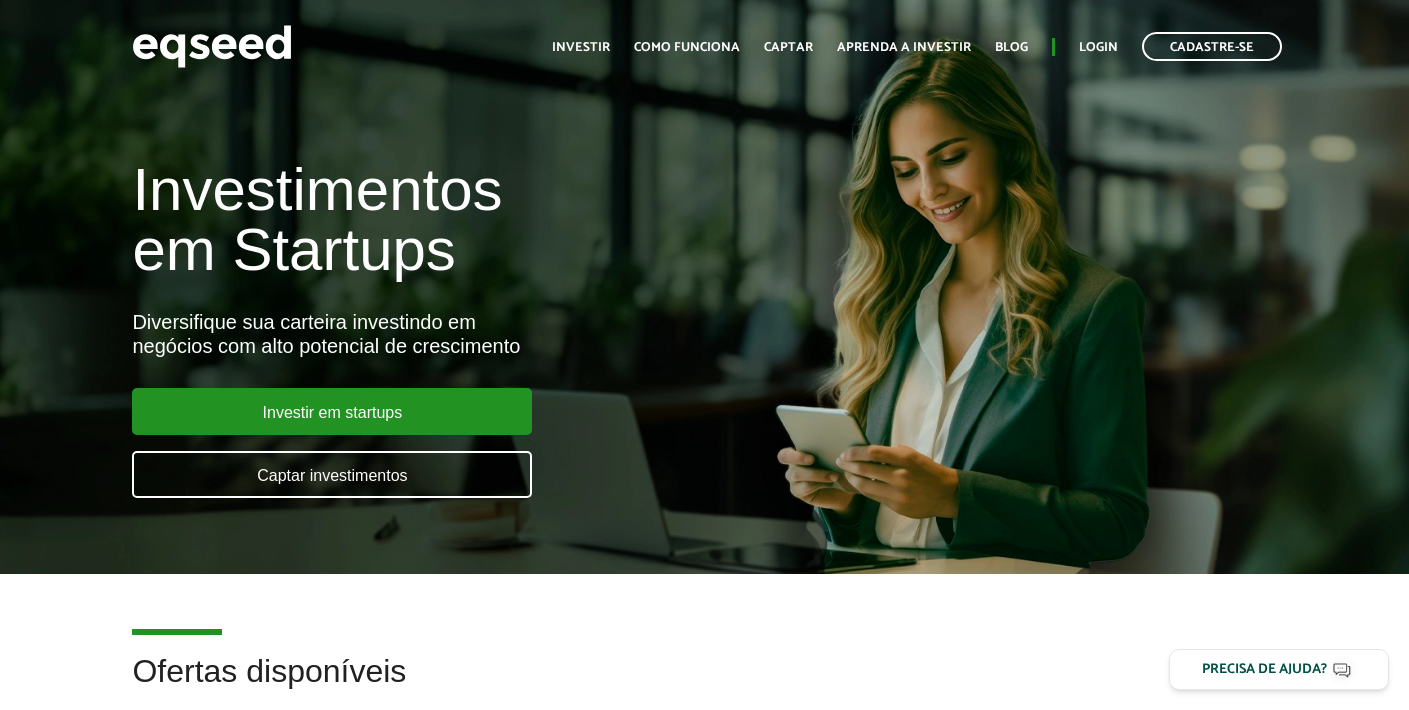 scroll, scrollTop: 0, scrollLeft: 0, axis: both 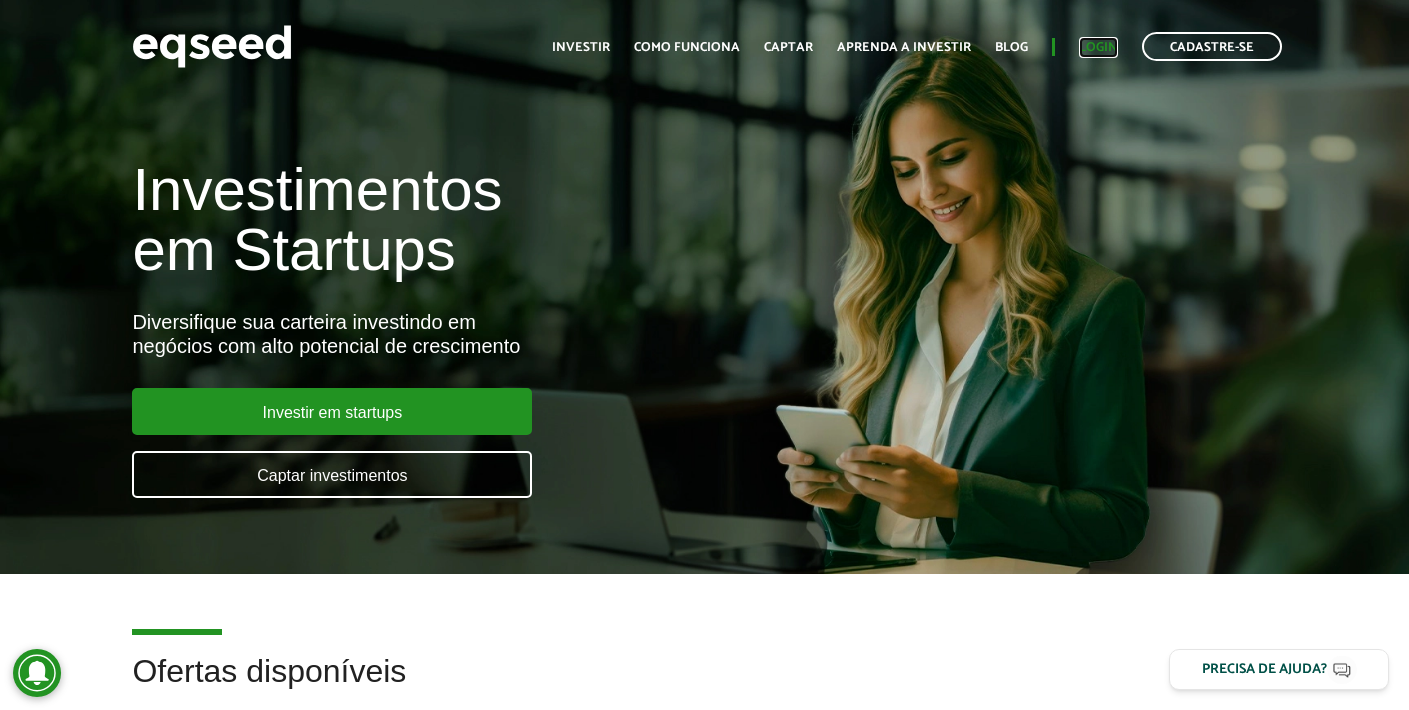 click on "Login" at bounding box center (1098, 47) 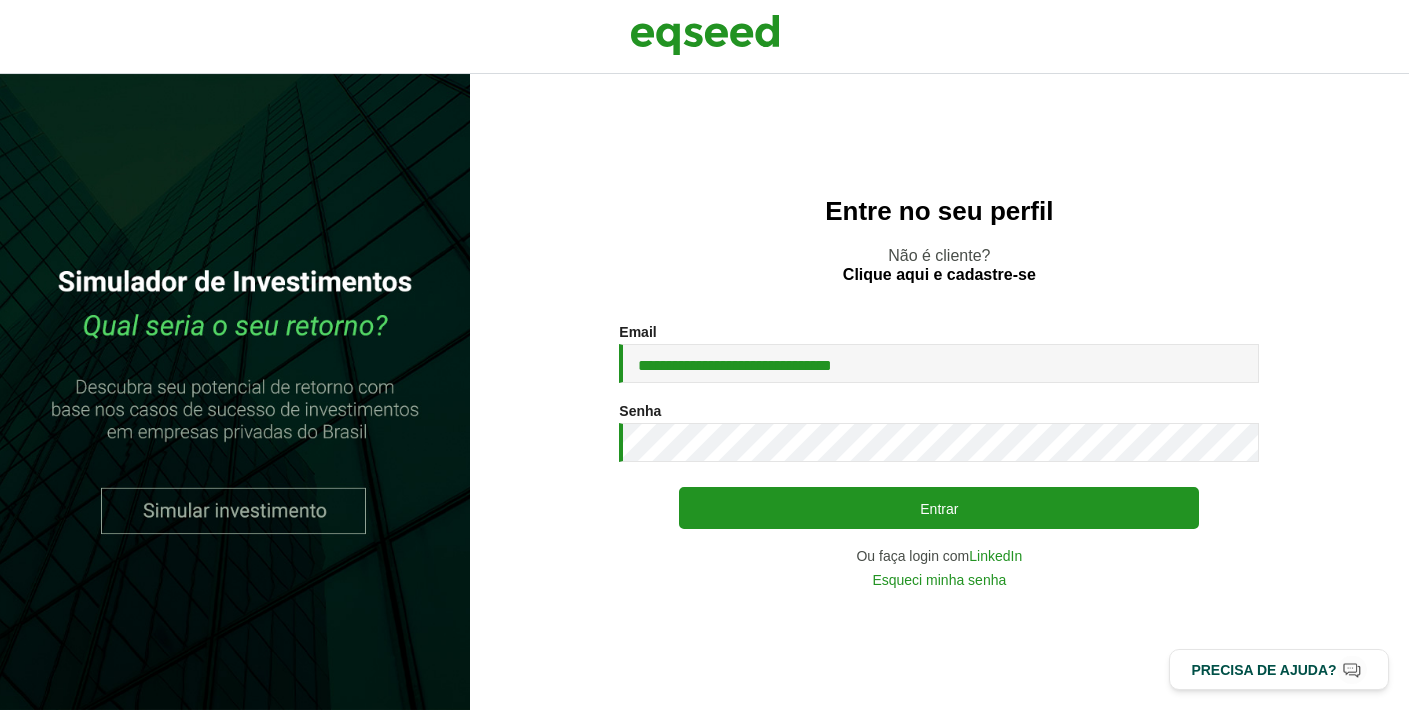 scroll, scrollTop: 0, scrollLeft: 0, axis: both 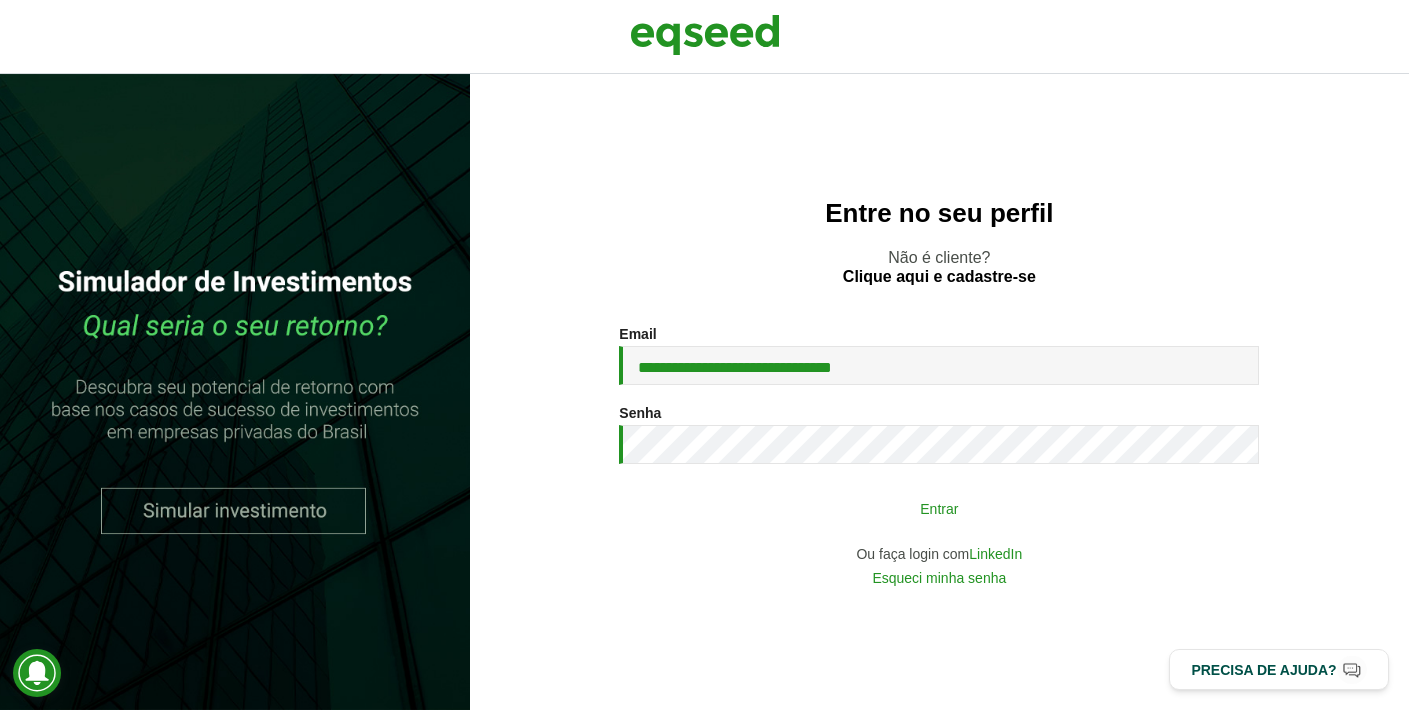 click on "Entrar" at bounding box center [939, 508] 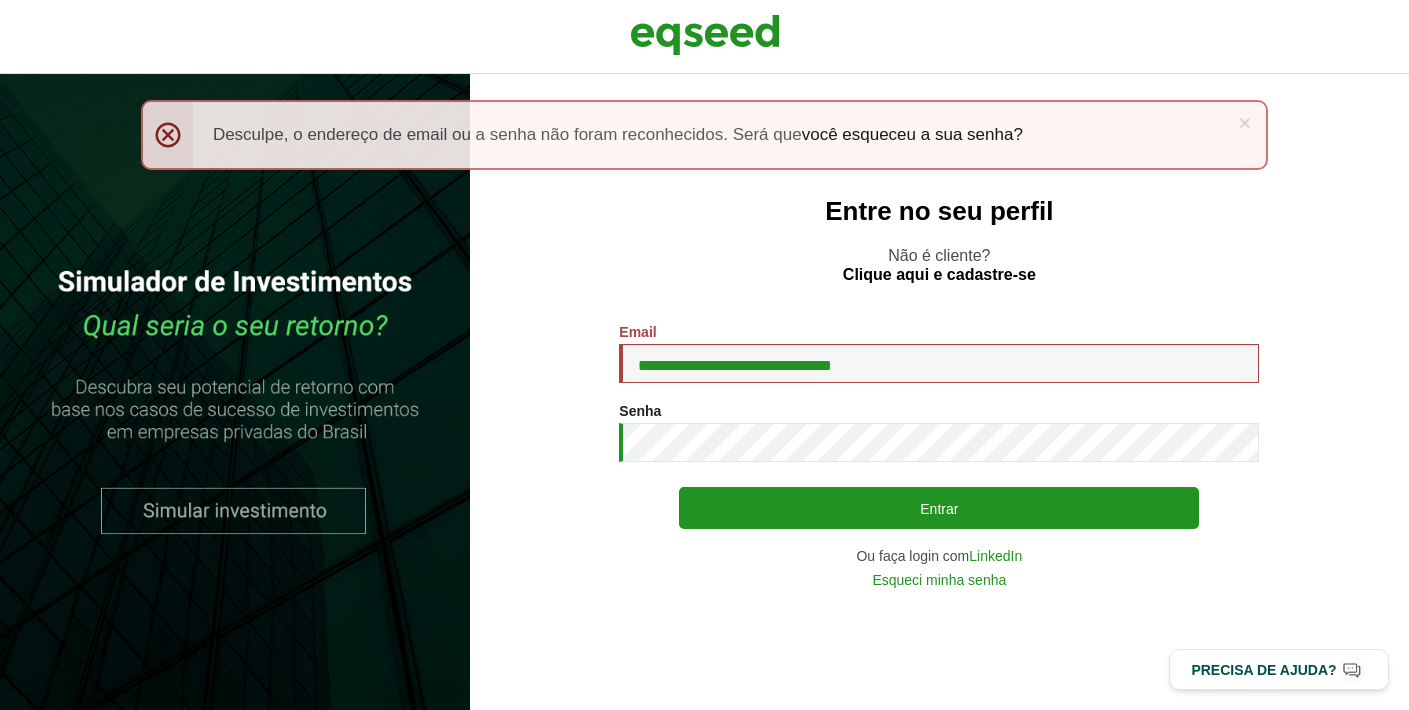 scroll, scrollTop: 0, scrollLeft: 0, axis: both 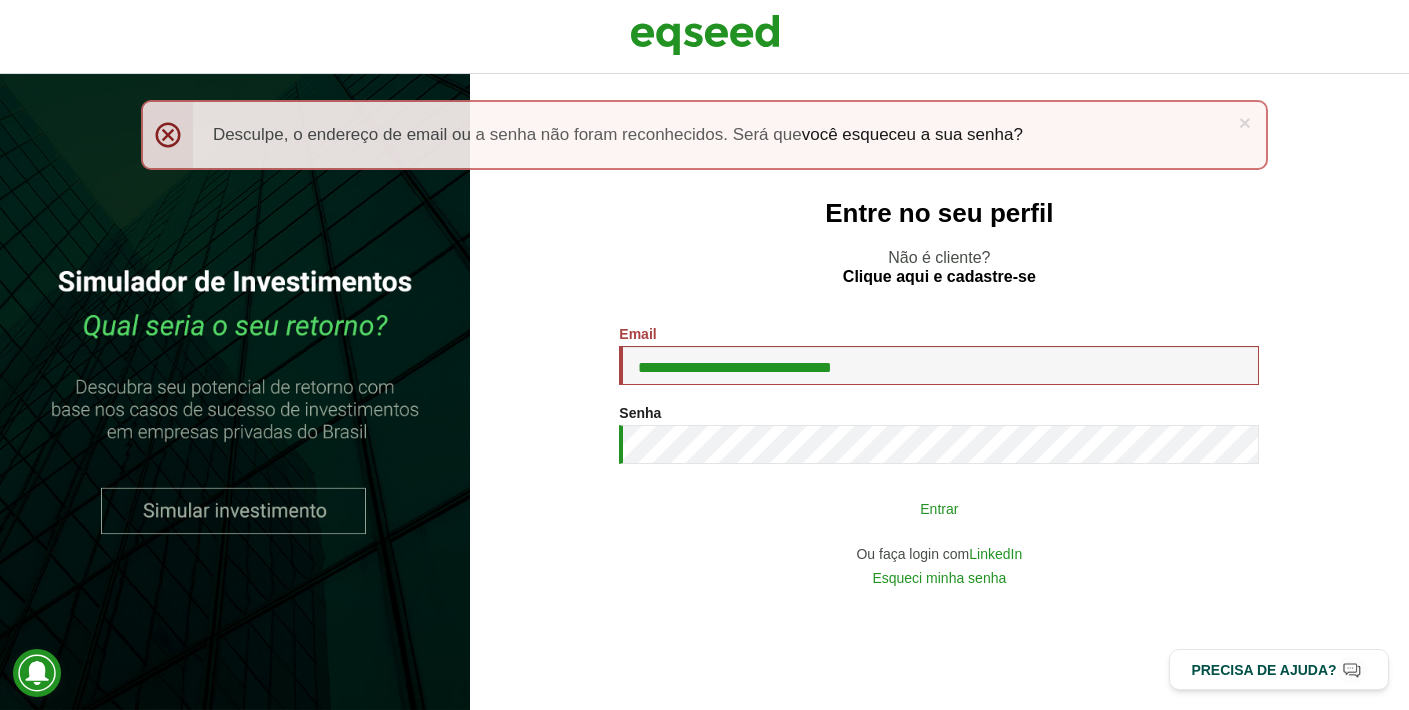 click on "Entrar" at bounding box center (939, 508) 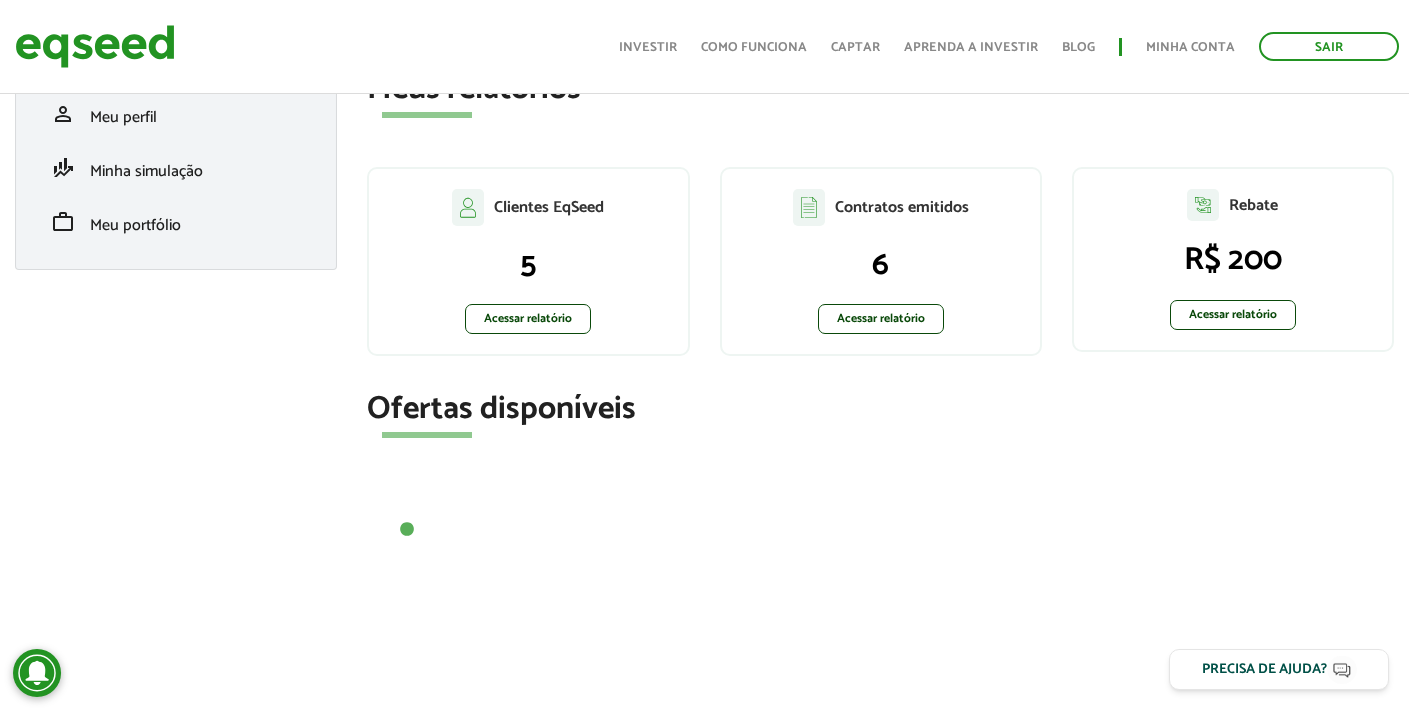 scroll, scrollTop: 401, scrollLeft: 0, axis: vertical 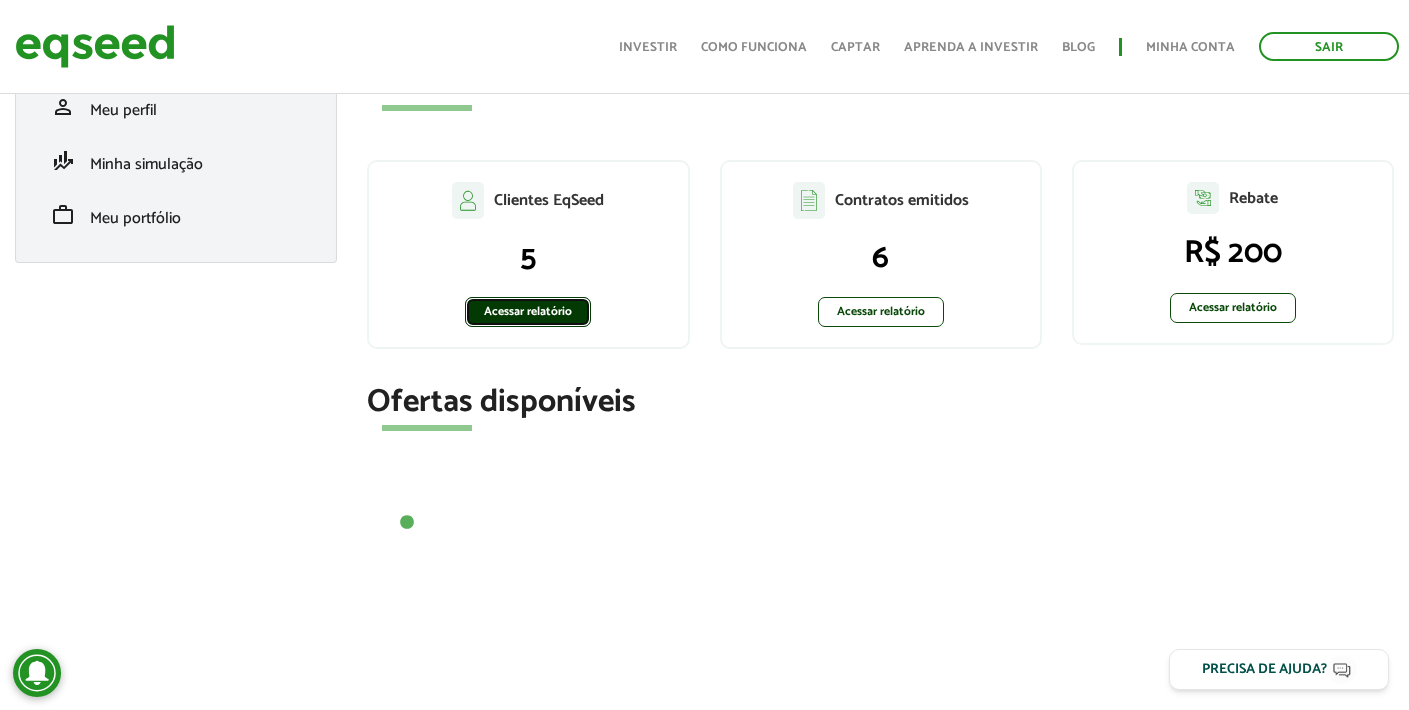 click on "Acessar relatório" at bounding box center (528, 312) 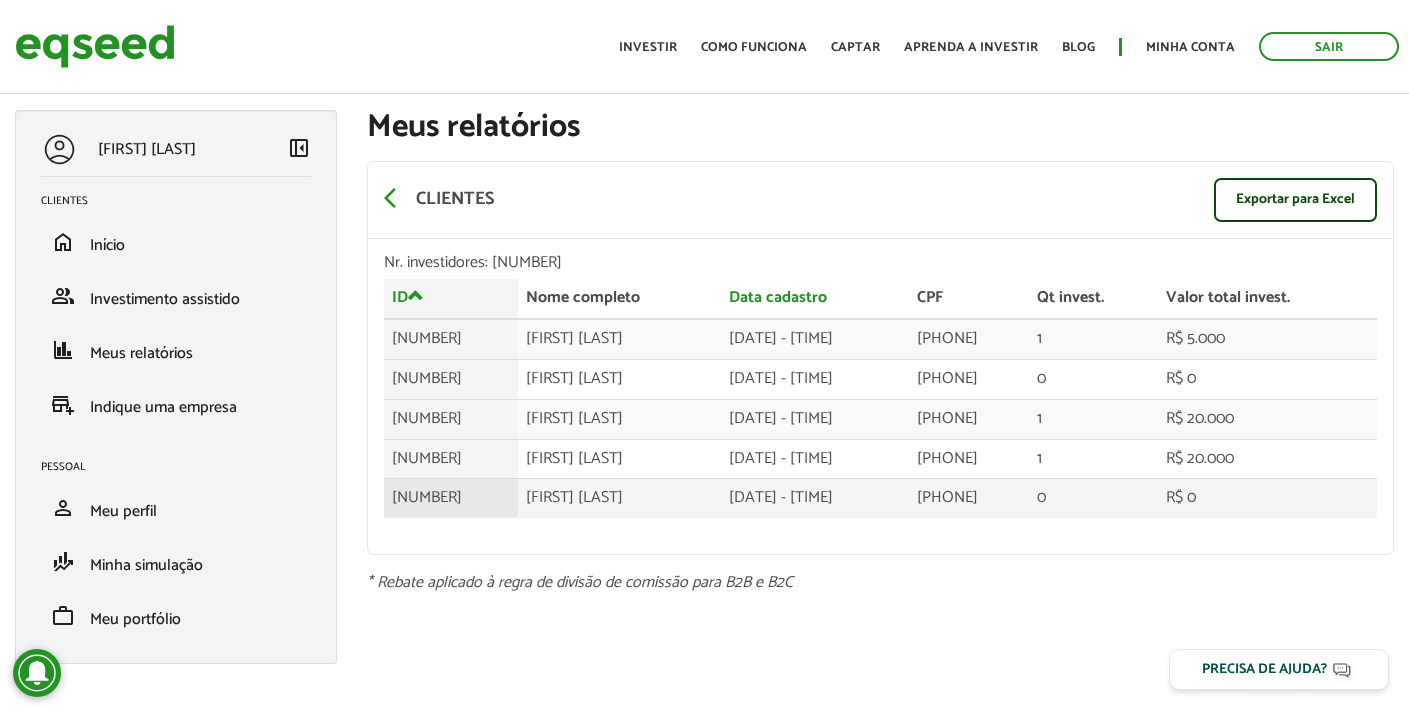 scroll, scrollTop: 14, scrollLeft: 0, axis: vertical 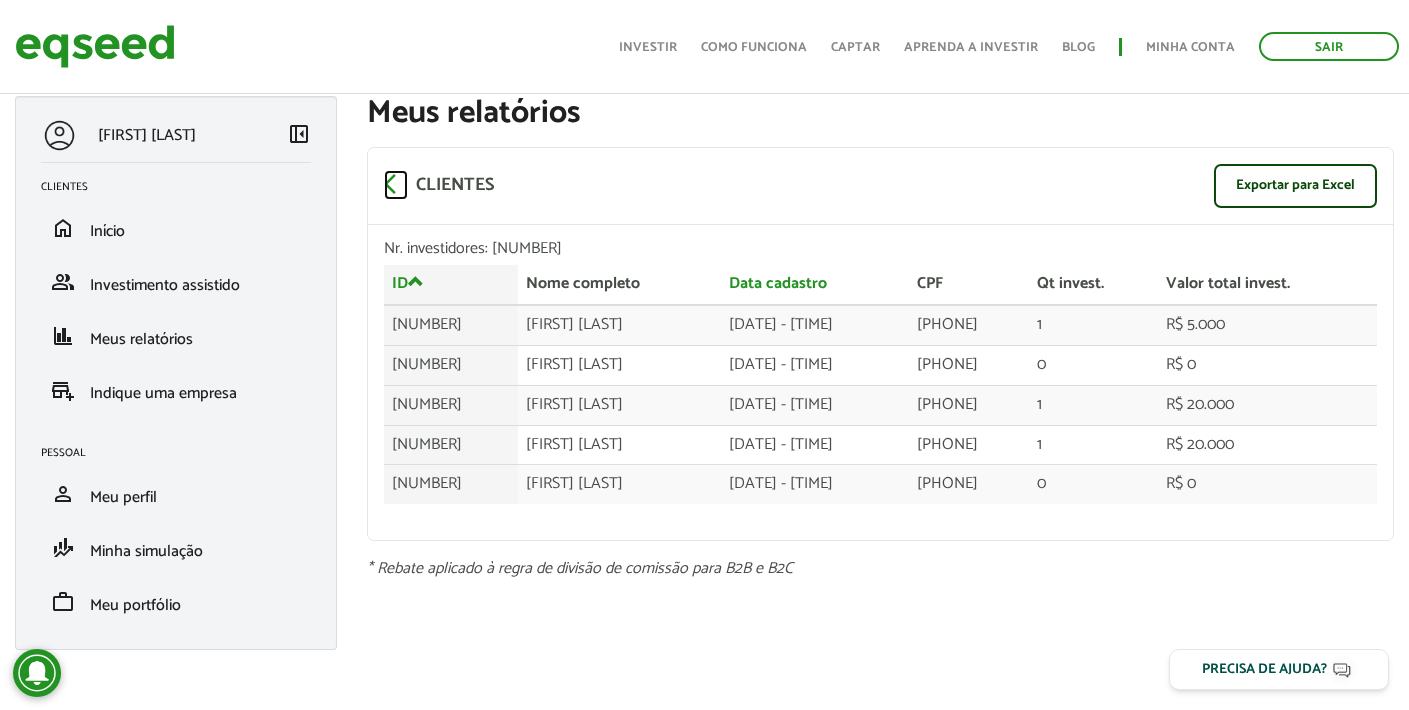 click on "arrow_back_ios" at bounding box center [396, 184] 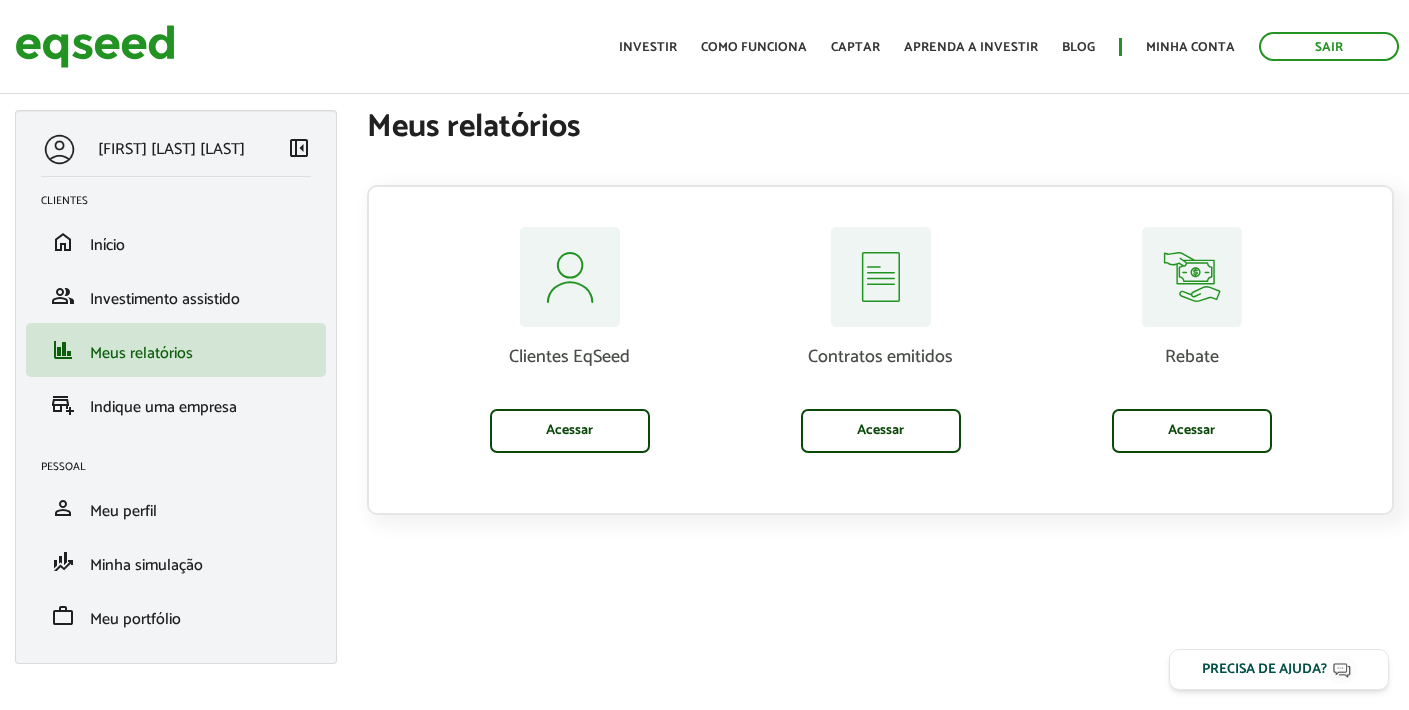 scroll, scrollTop: 0, scrollLeft: 0, axis: both 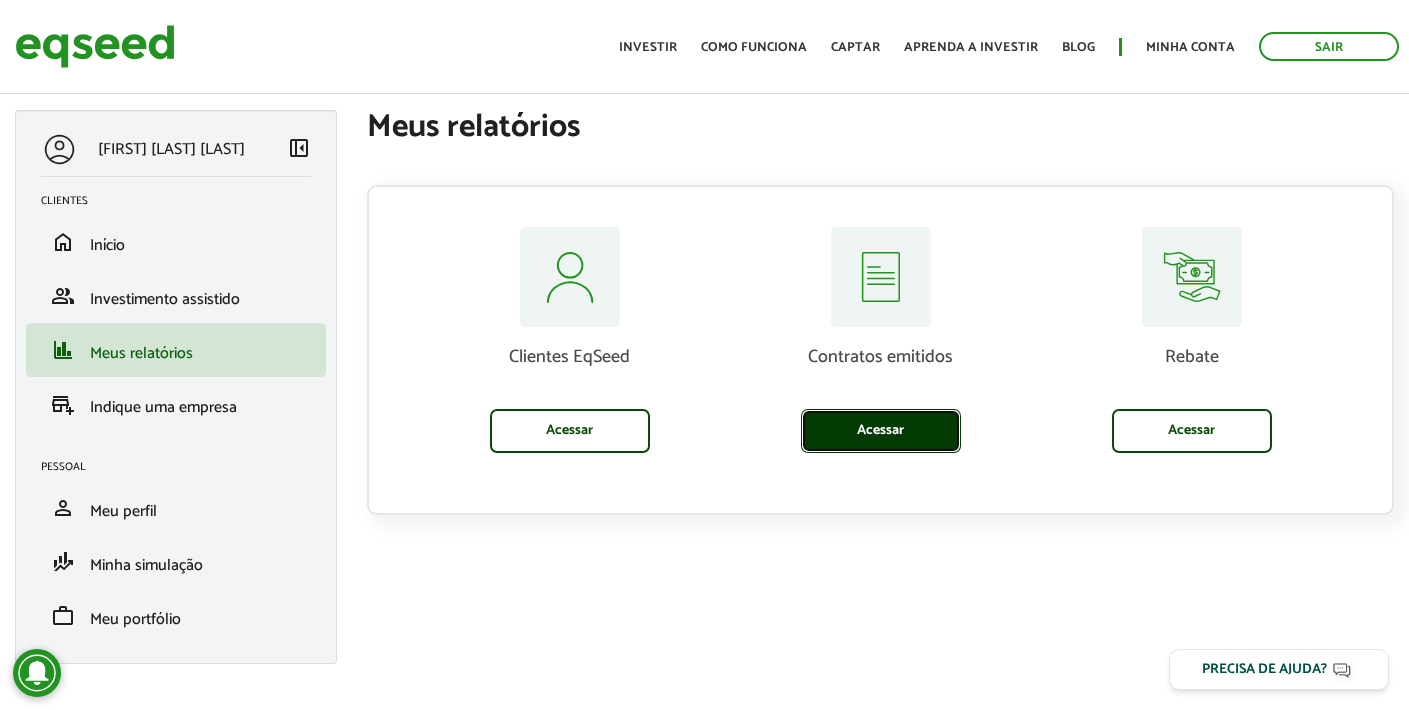 click on "Acessar" at bounding box center [881, 431] 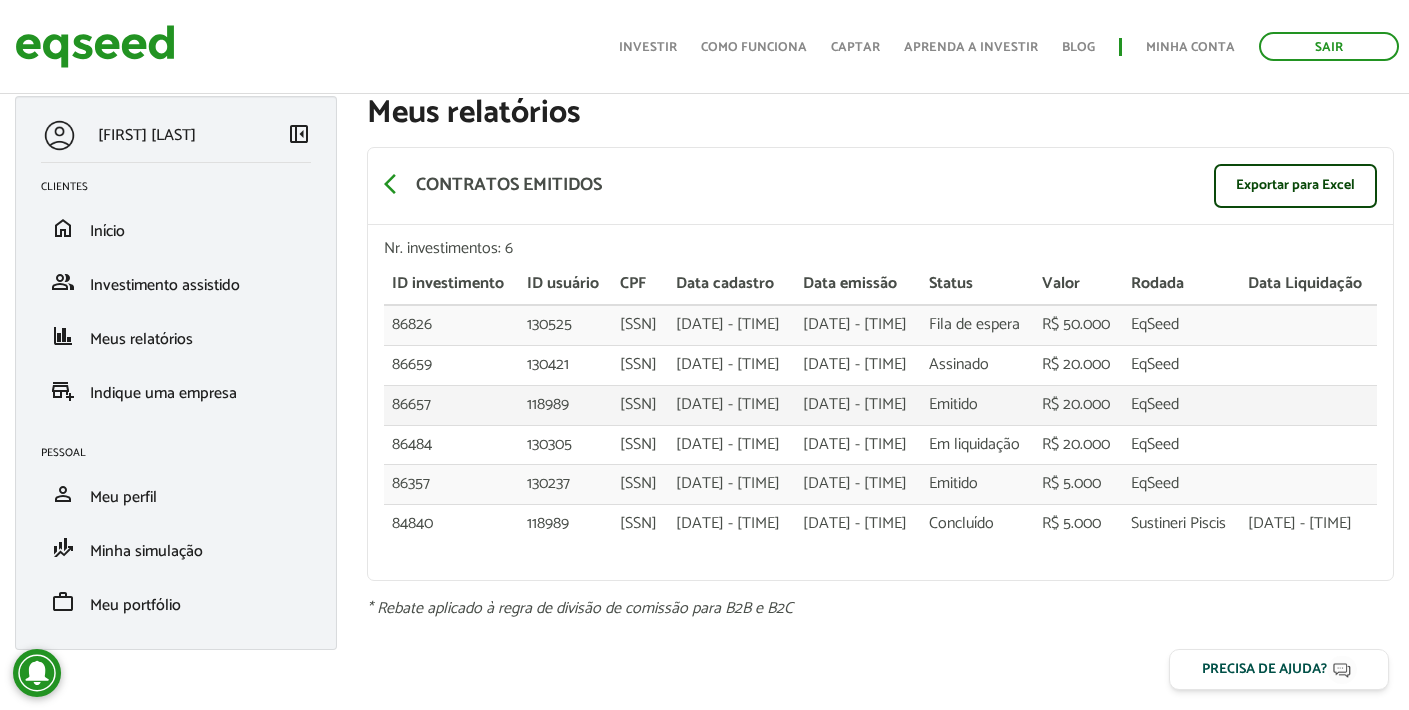 scroll, scrollTop: 16, scrollLeft: 0, axis: vertical 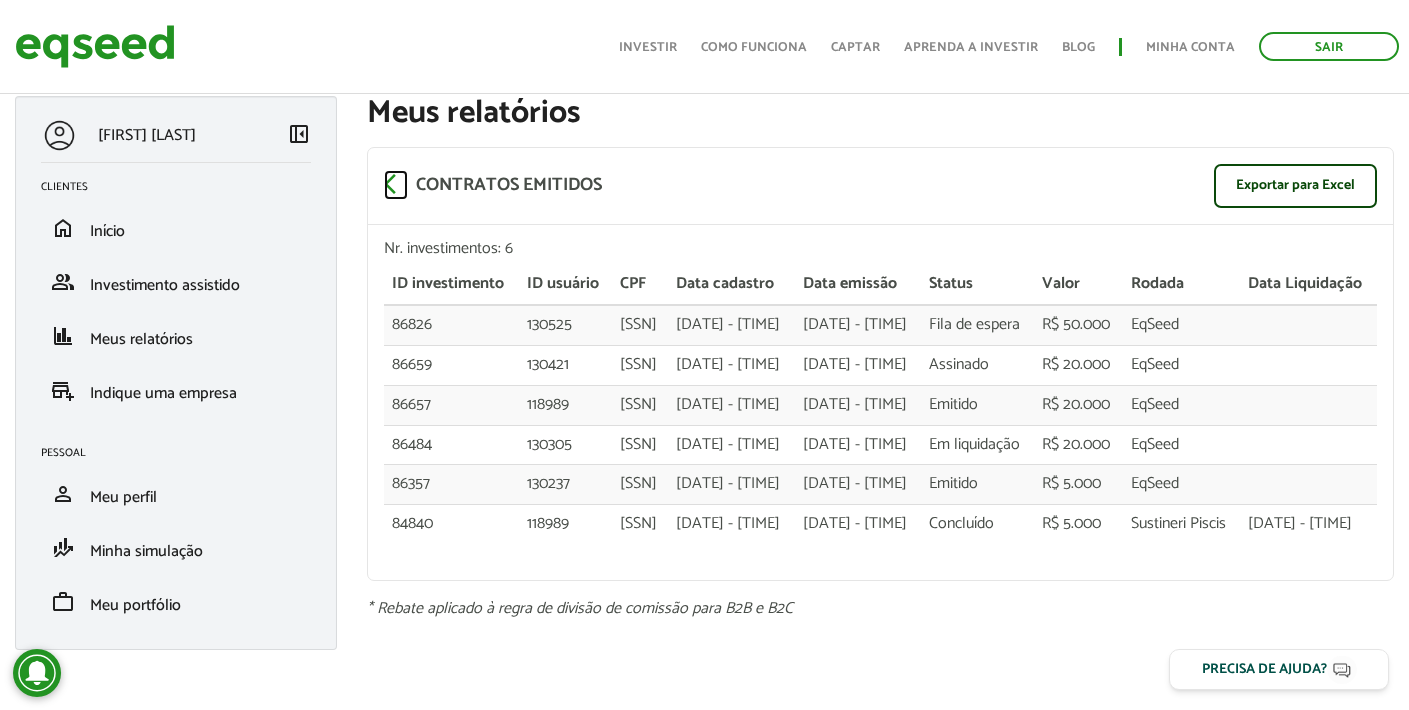 click on "arrow_back_ios" at bounding box center [396, 184] 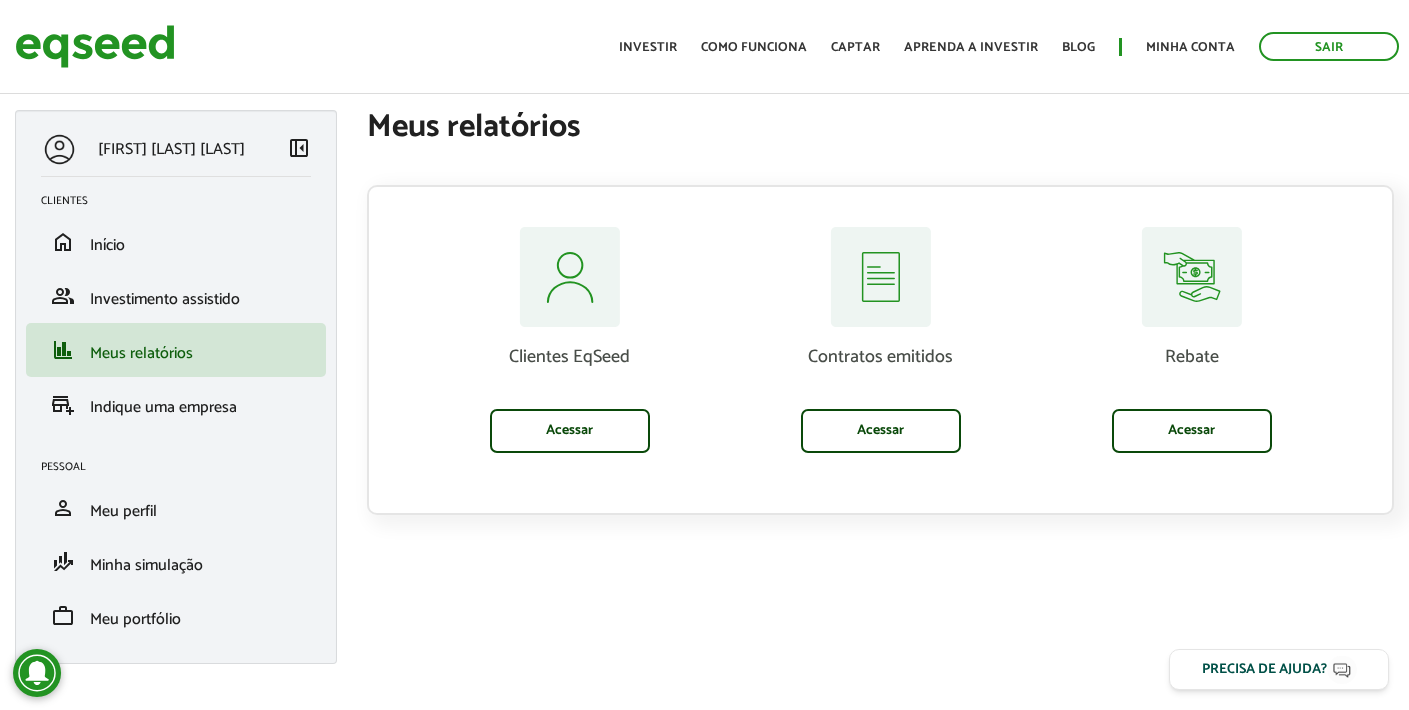 scroll, scrollTop: 14, scrollLeft: 0, axis: vertical 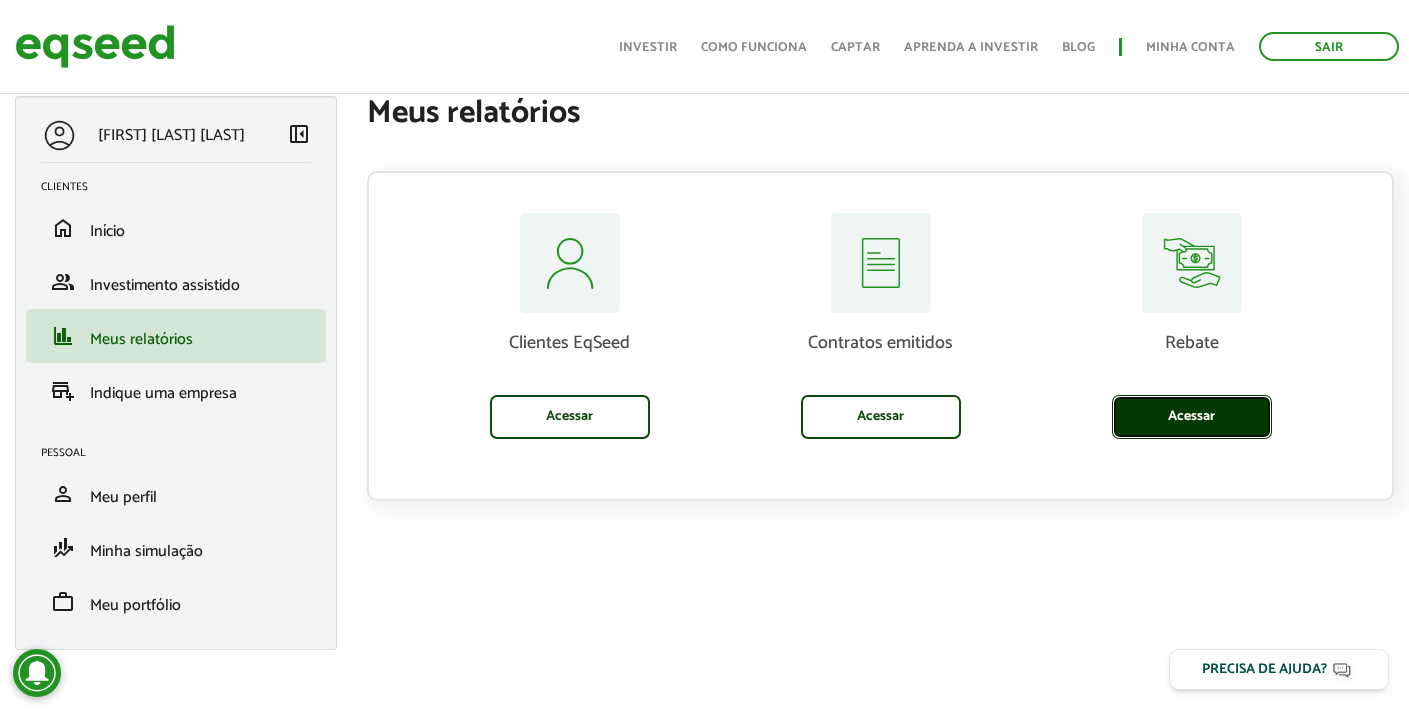 click on "Acessar" at bounding box center (1192, 417) 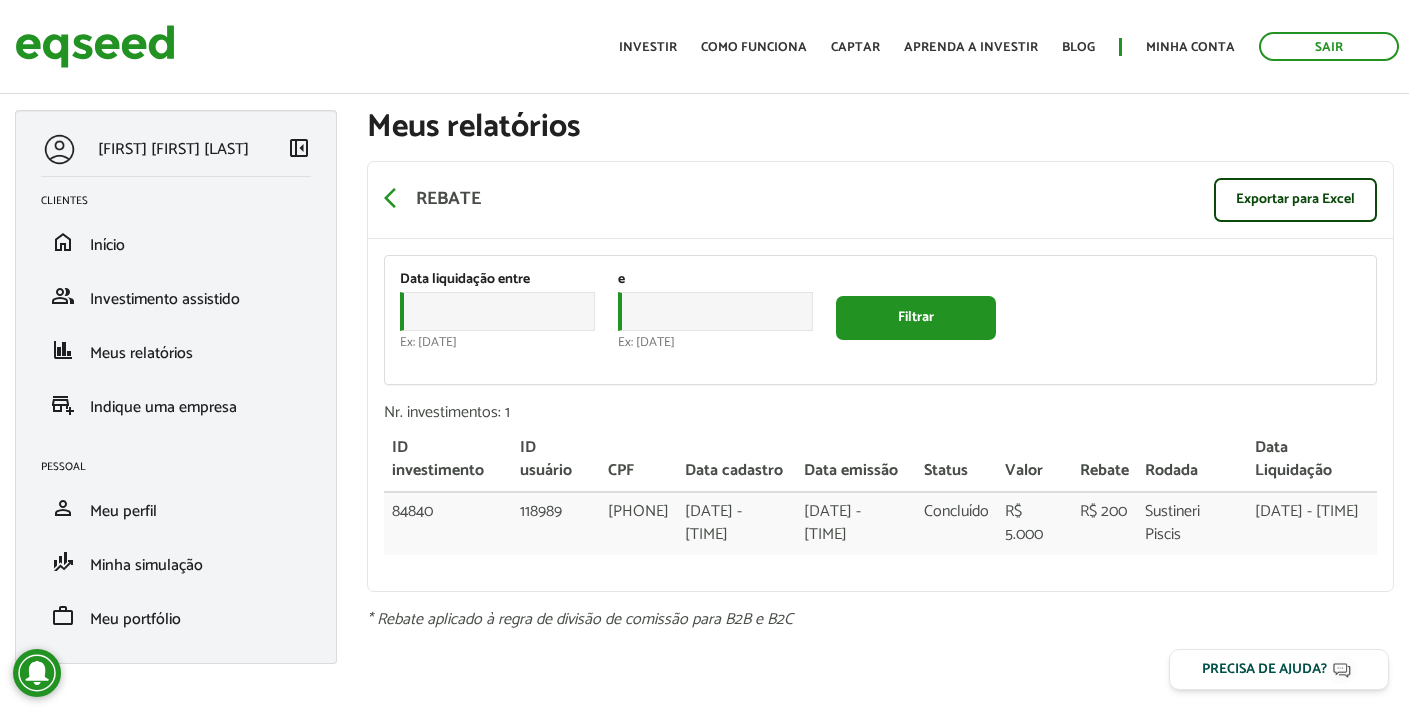scroll, scrollTop: 14, scrollLeft: 0, axis: vertical 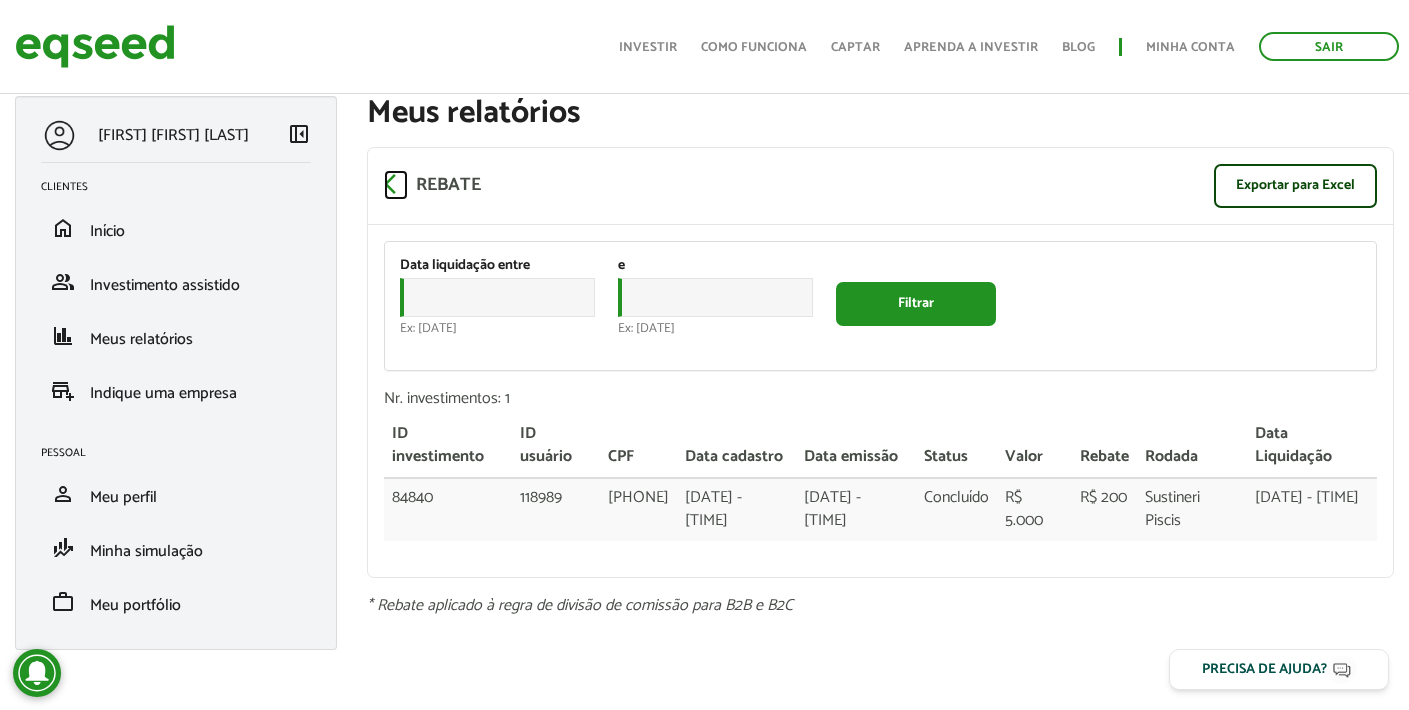 click on "arrow_back_ios" at bounding box center [396, 184] 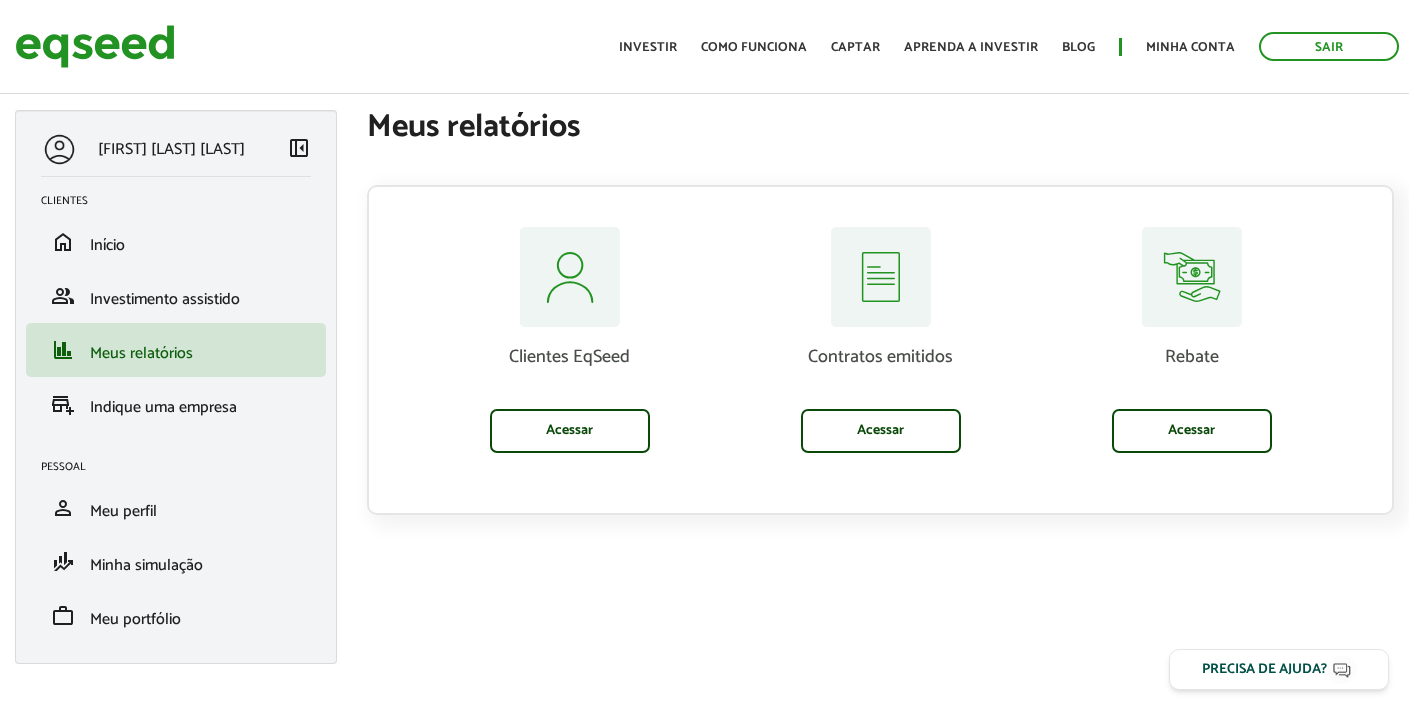 scroll, scrollTop: 0, scrollLeft: 0, axis: both 